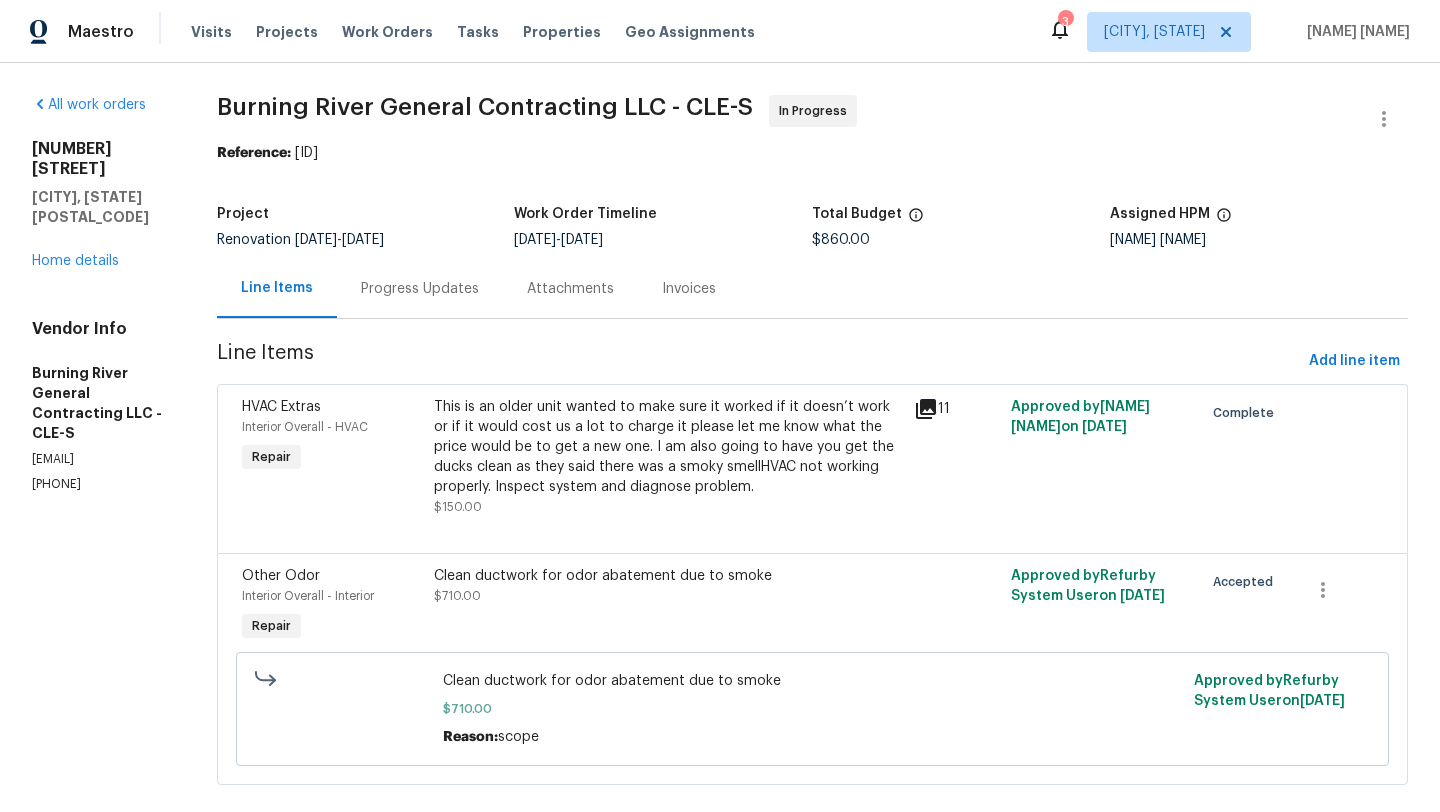 scroll, scrollTop: 0, scrollLeft: 0, axis: both 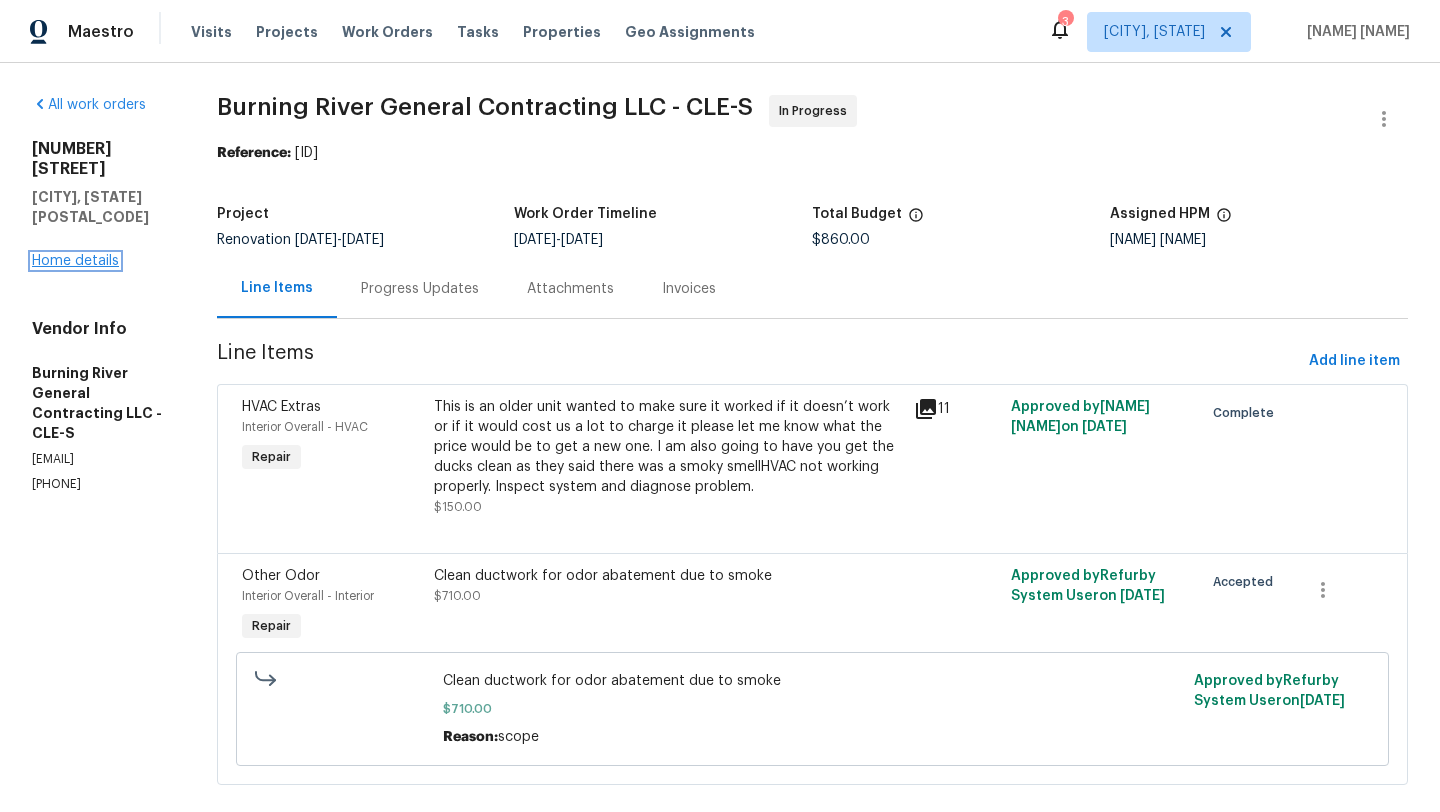 click on "Home details" at bounding box center (75, 261) 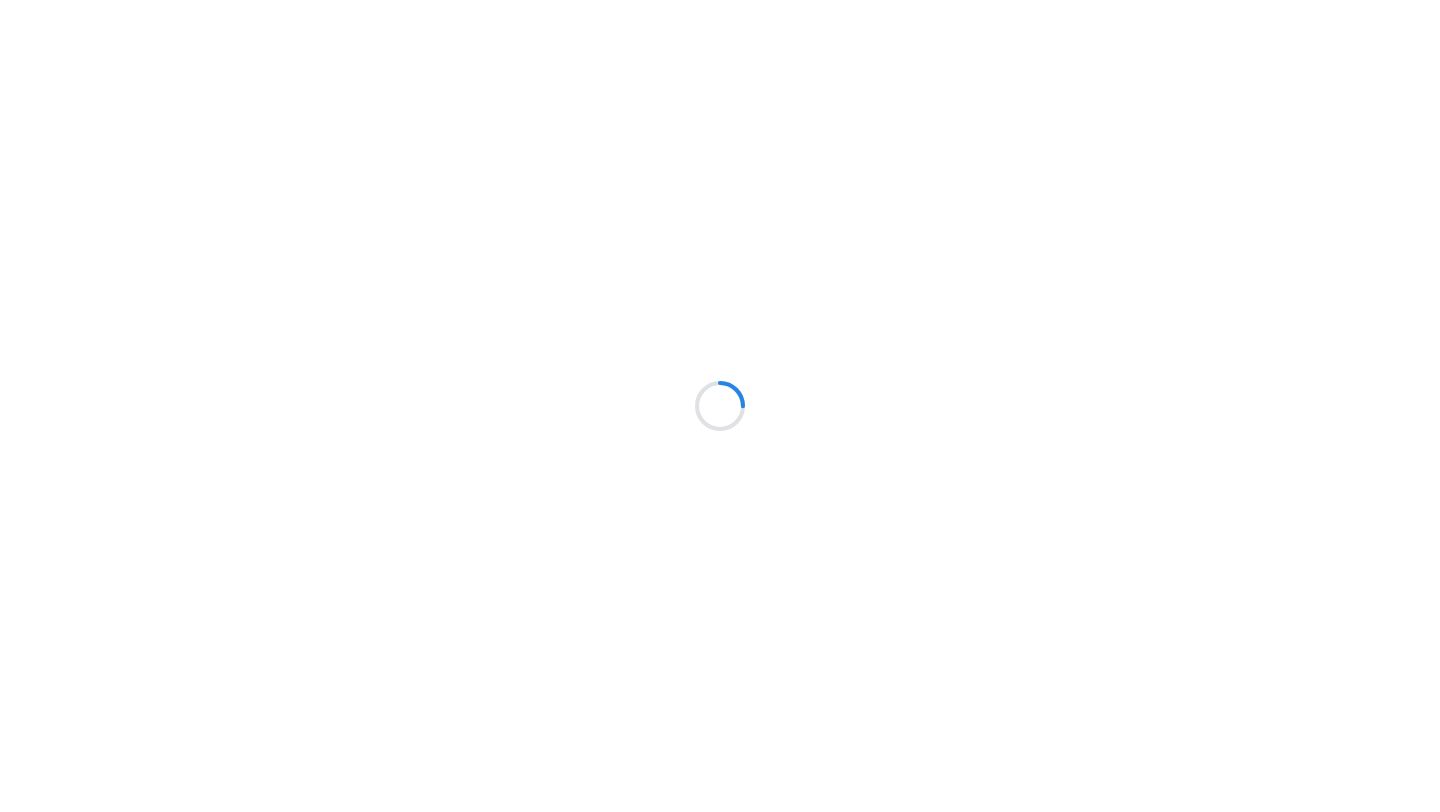 scroll, scrollTop: 0, scrollLeft: 0, axis: both 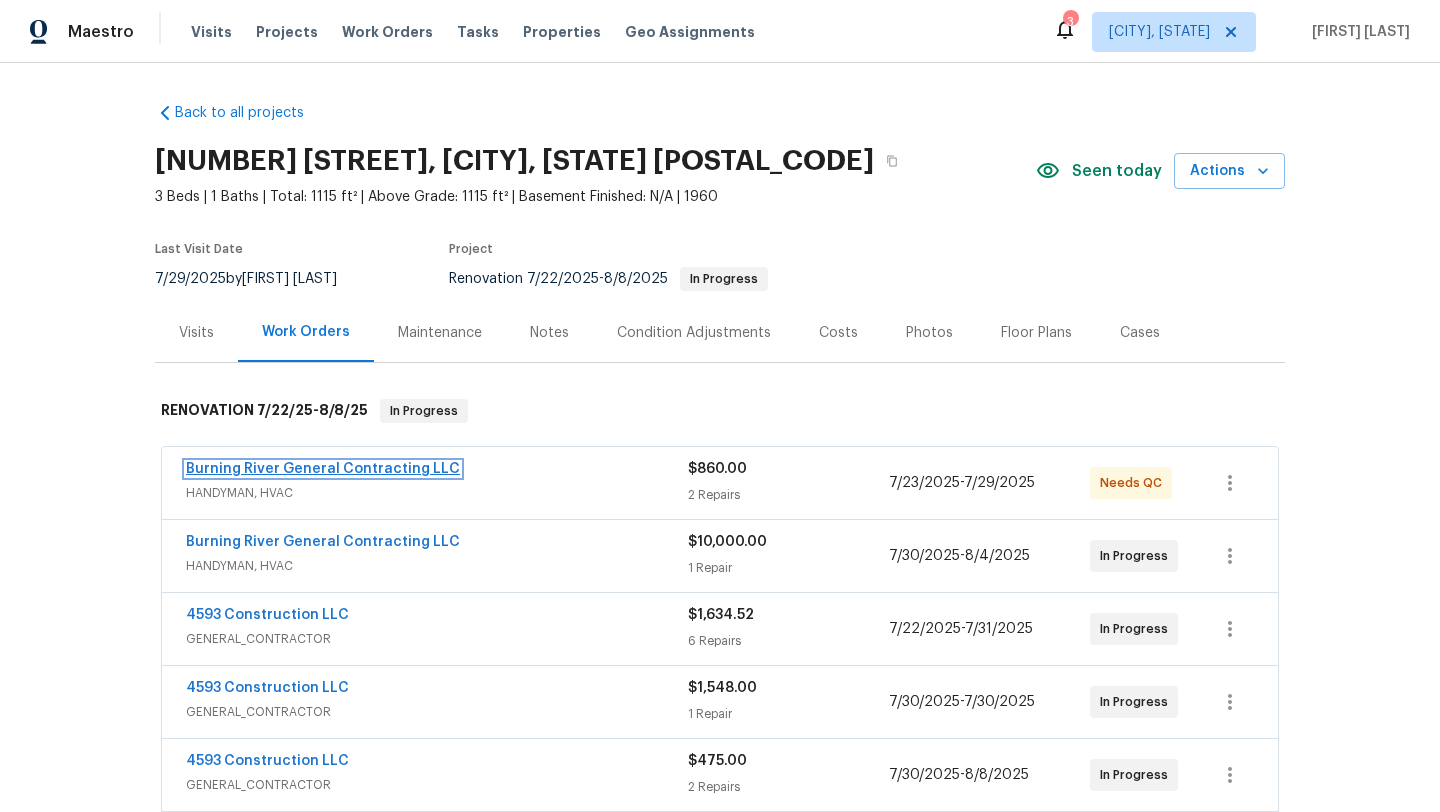 click on "Burning River General Contracting LLC" at bounding box center (323, 469) 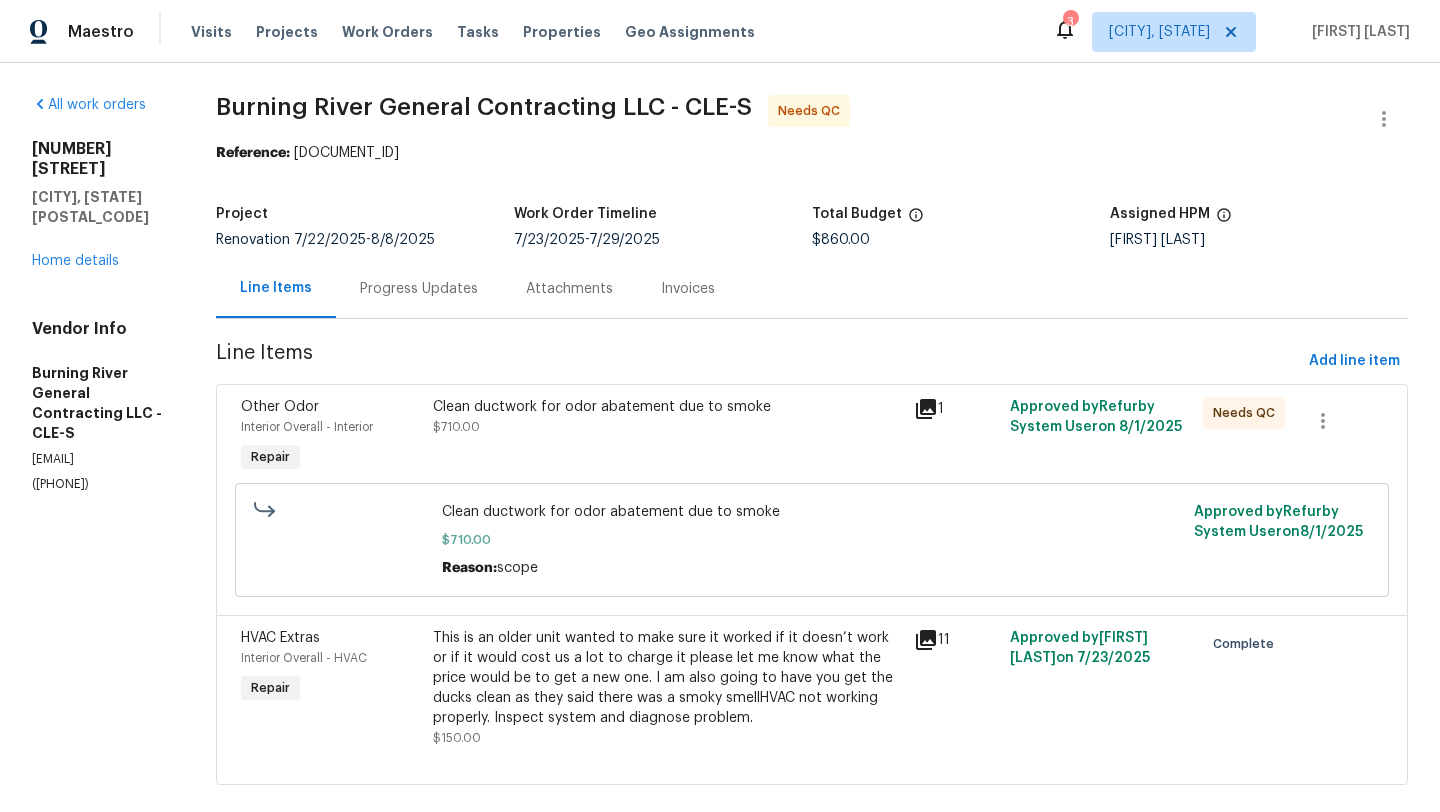 click on "Clean ductwork for odor abatement due to smoke $710.00" at bounding box center [667, 417] 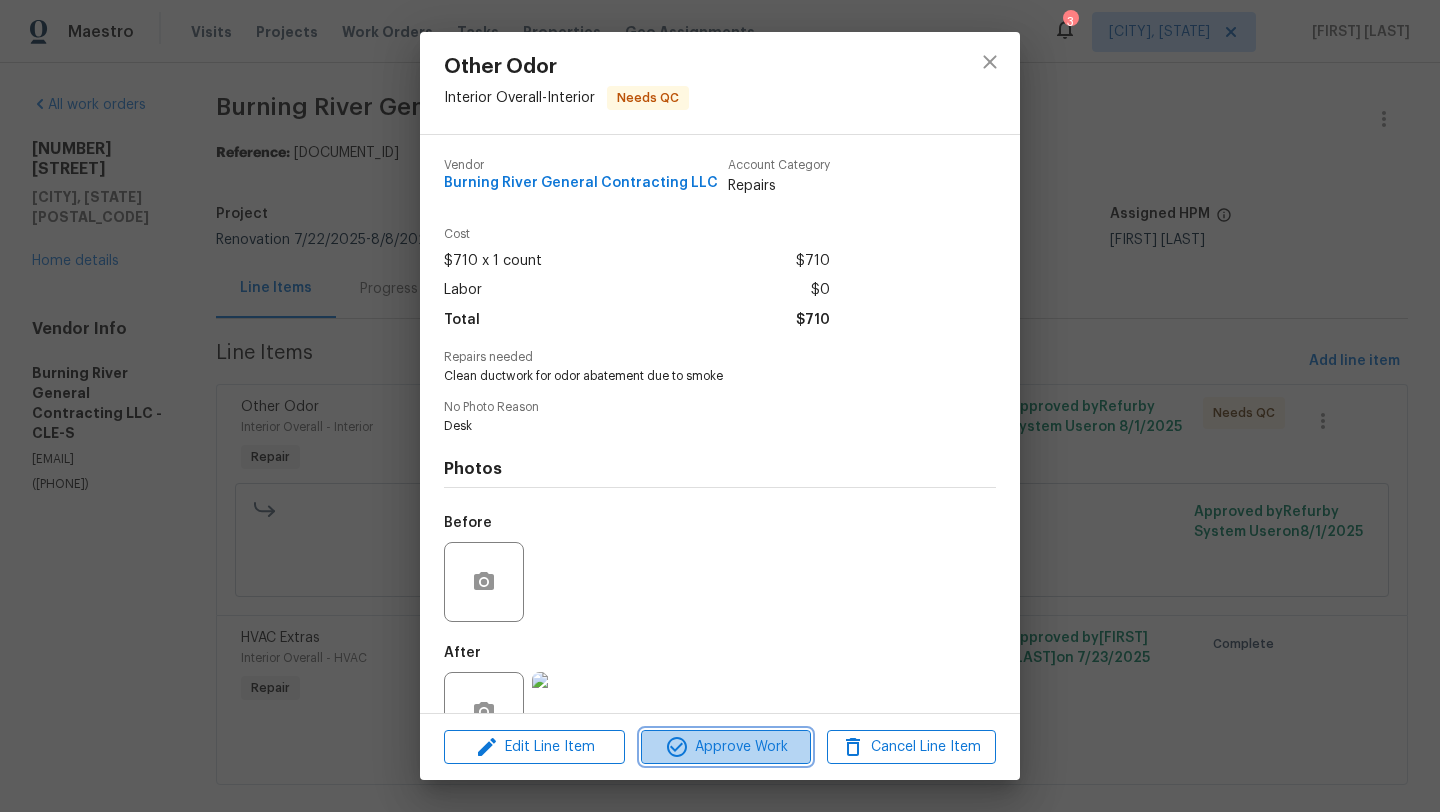 click on "Approve Work" at bounding box center (725, 747) 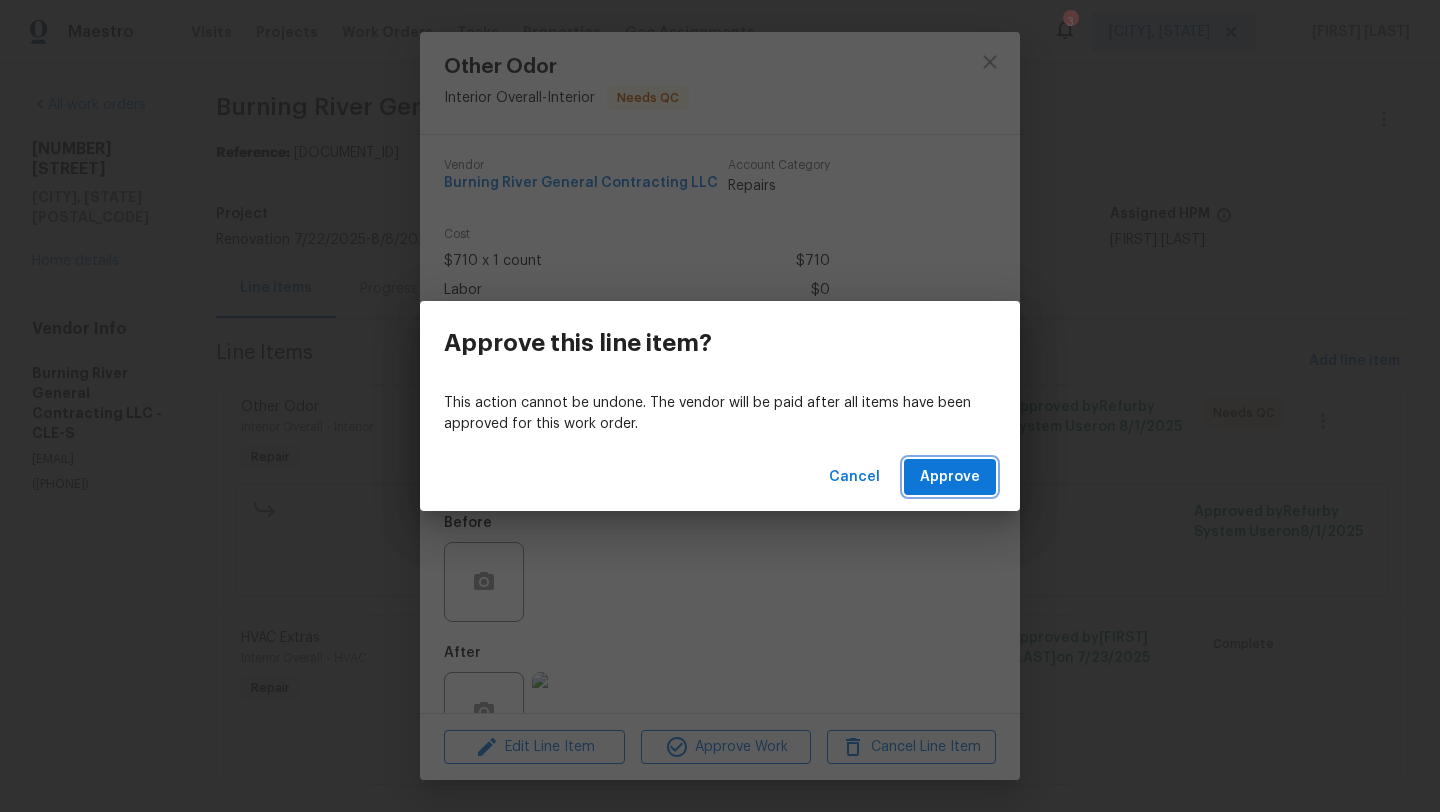 click on "Approve" at bounding box center (950, 477) 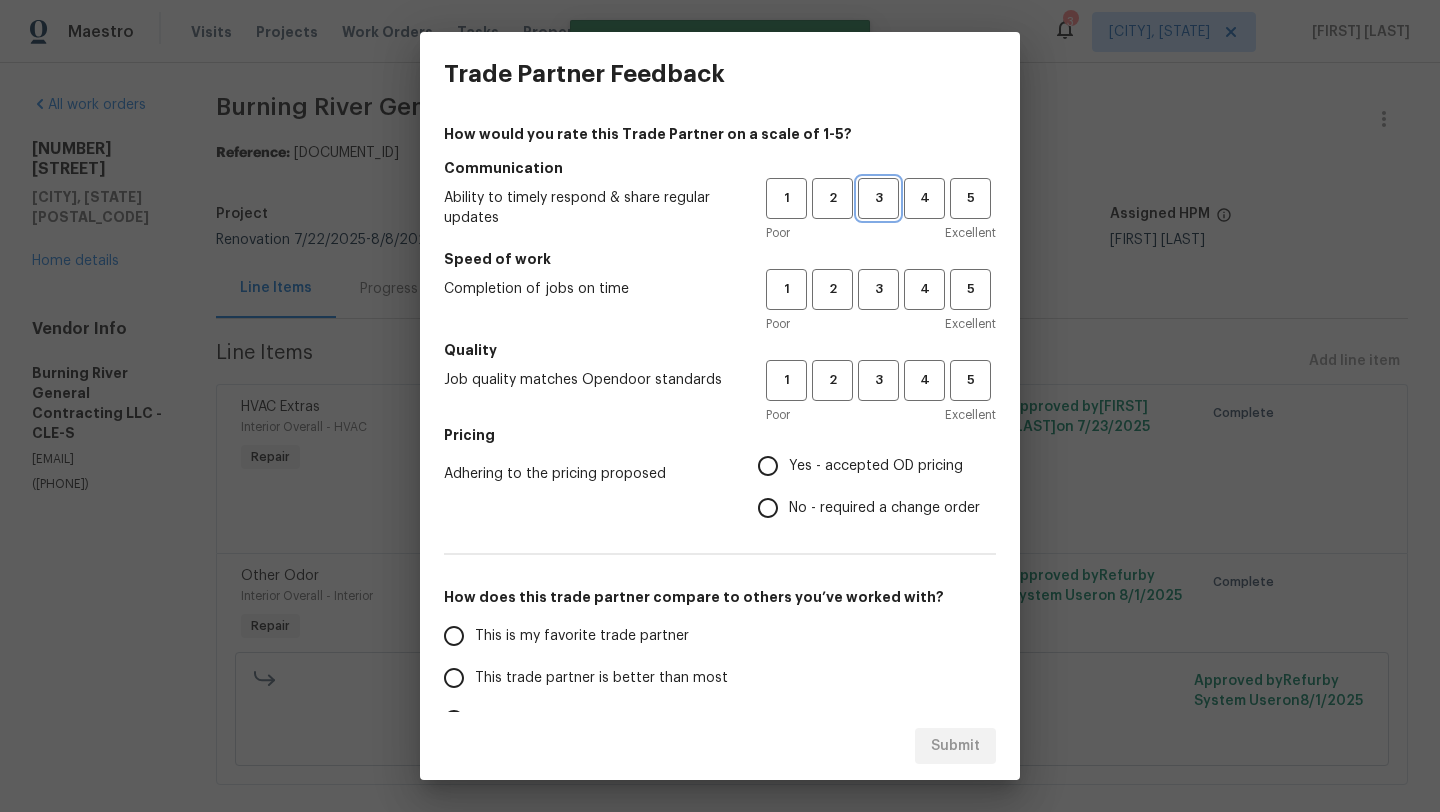 click on "3" at bounding box center (878, 198) 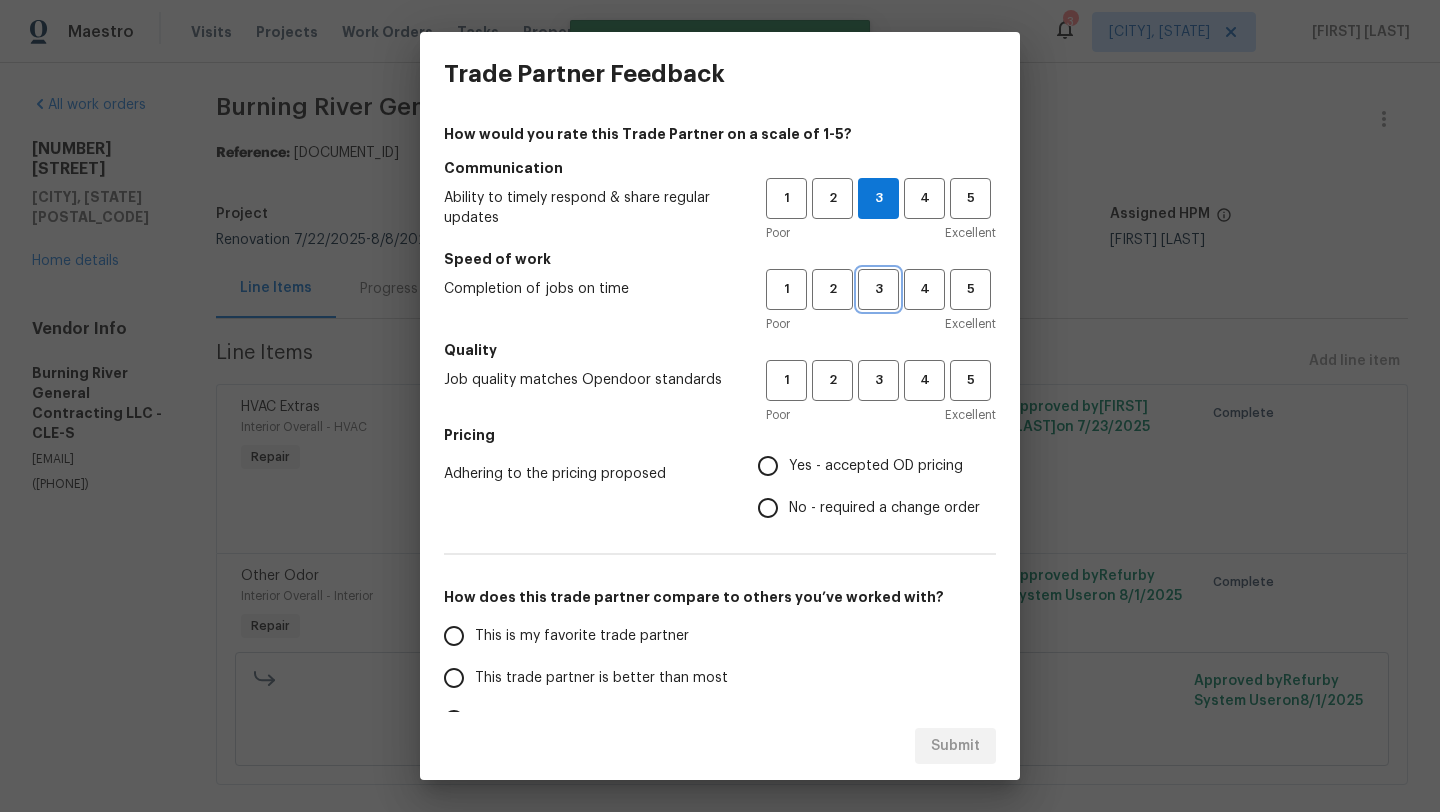click on "3" at bounding box center [878, 289] 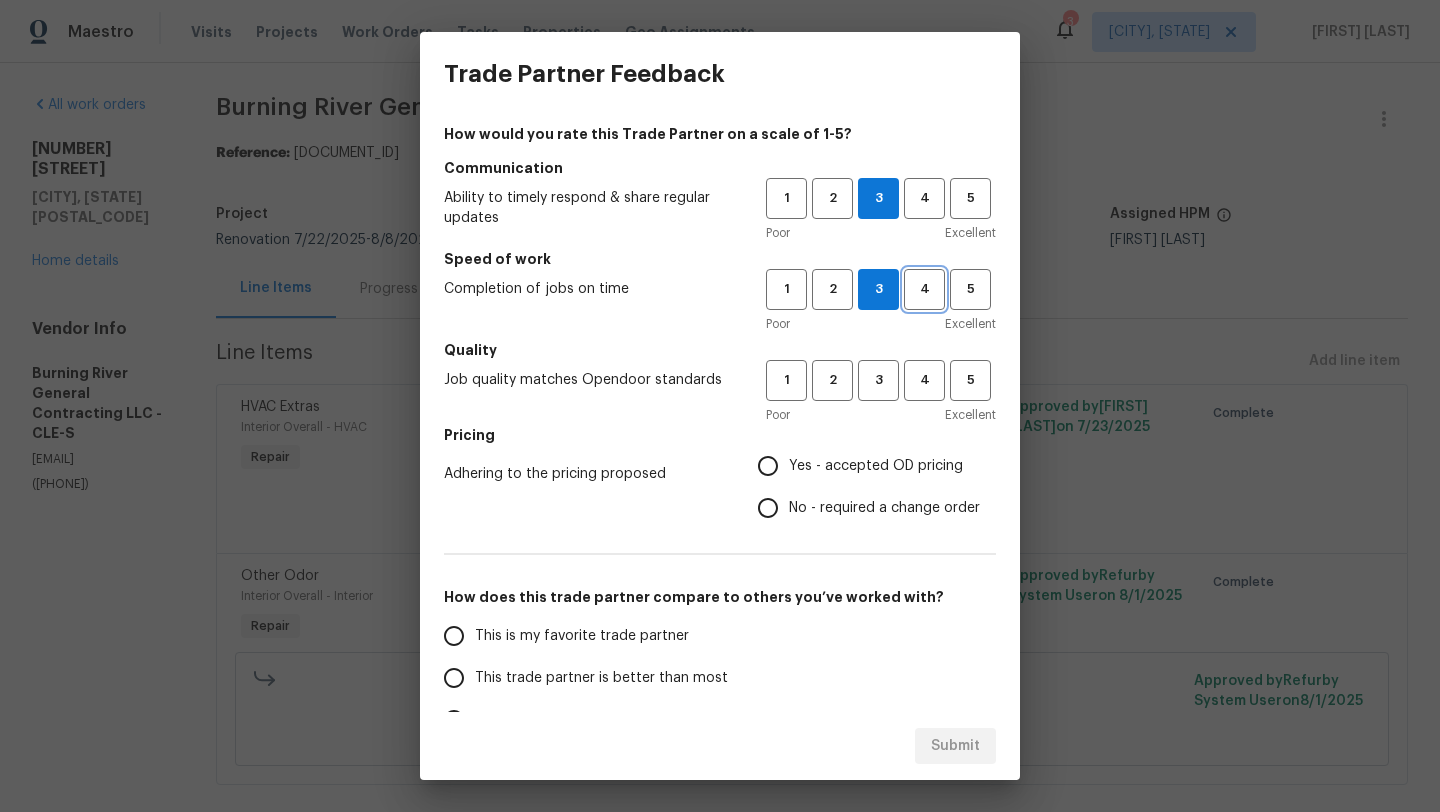 click on "4" at bounding box center [924, 289] 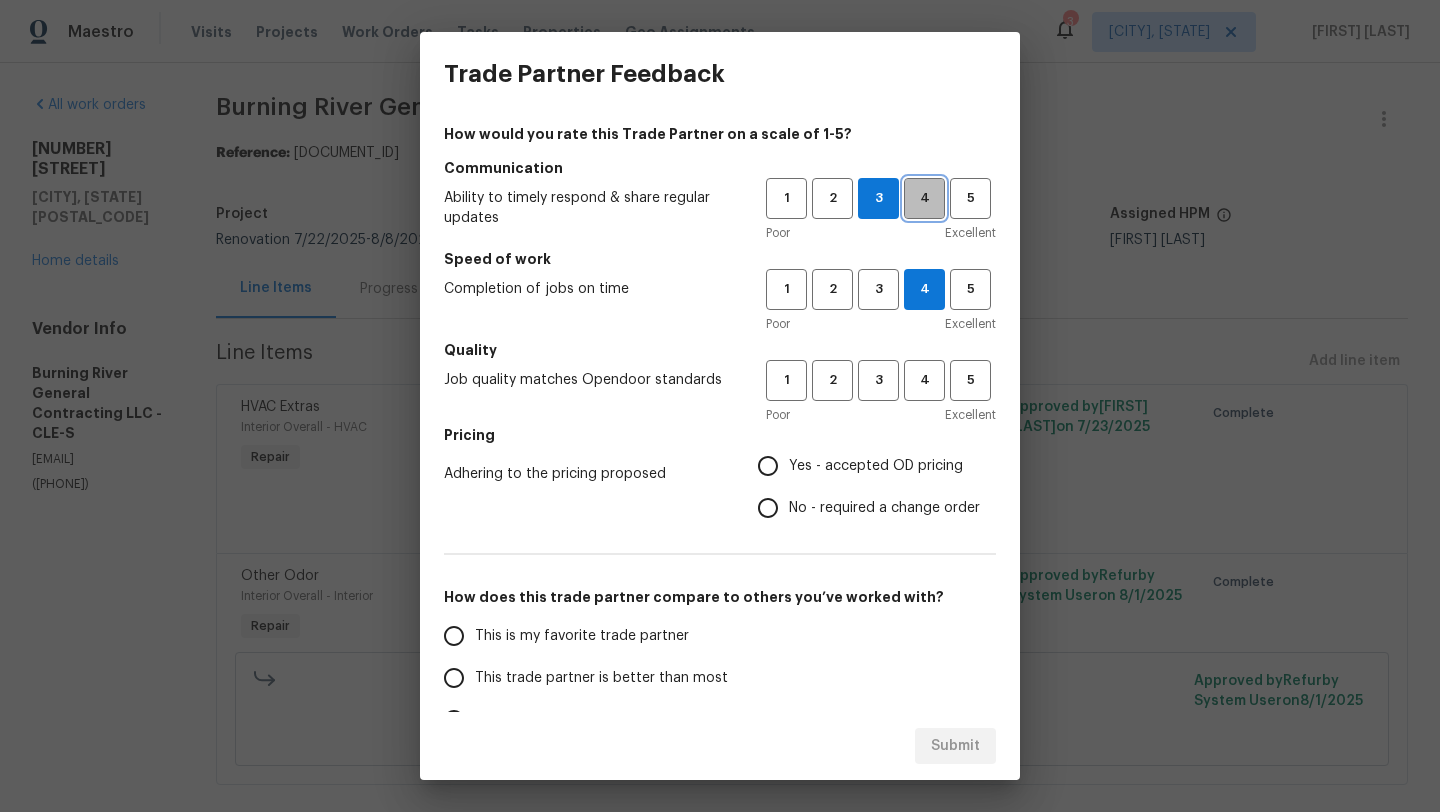 click on "4" at bounding box center [924, 198] 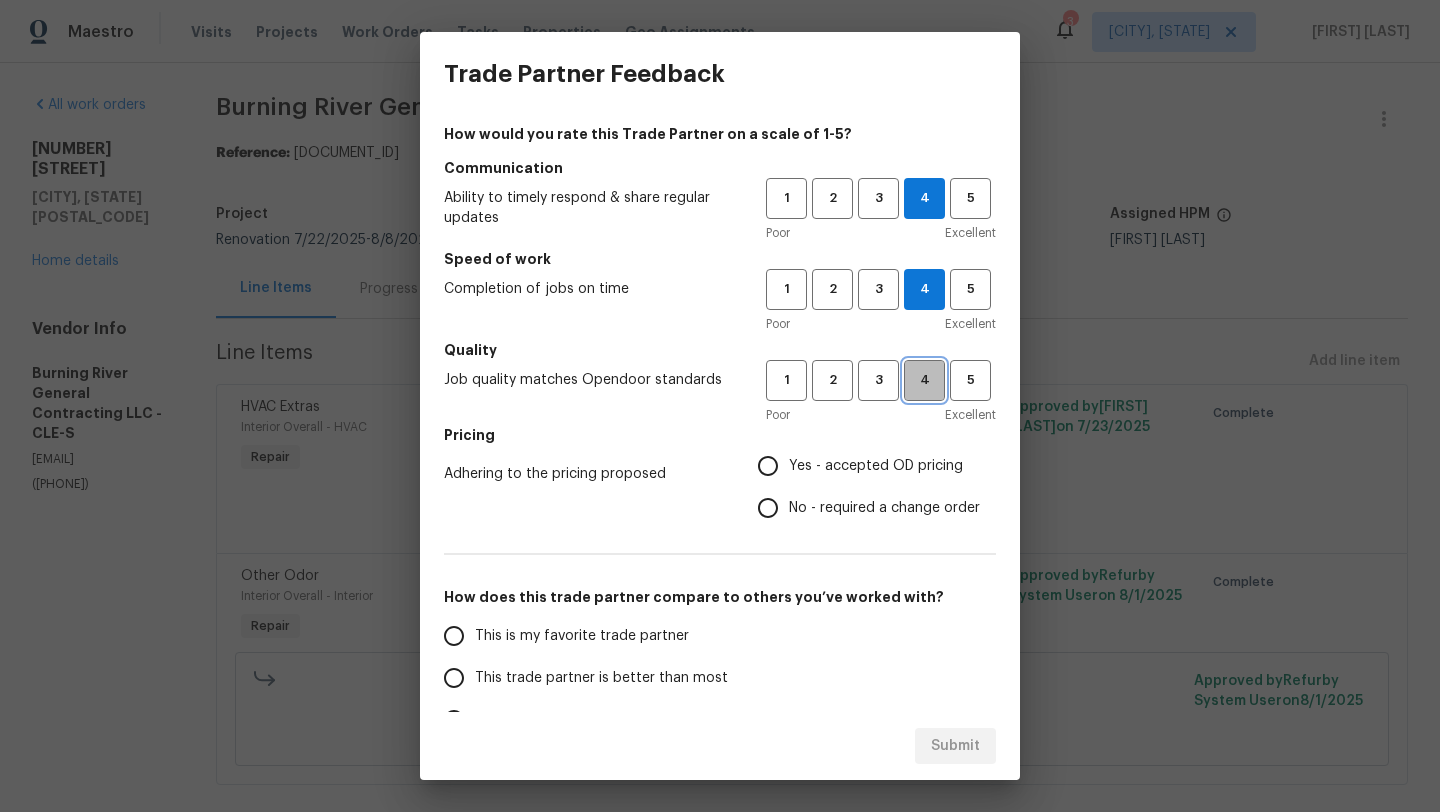 click on "4" at bounding box center [924, 380] 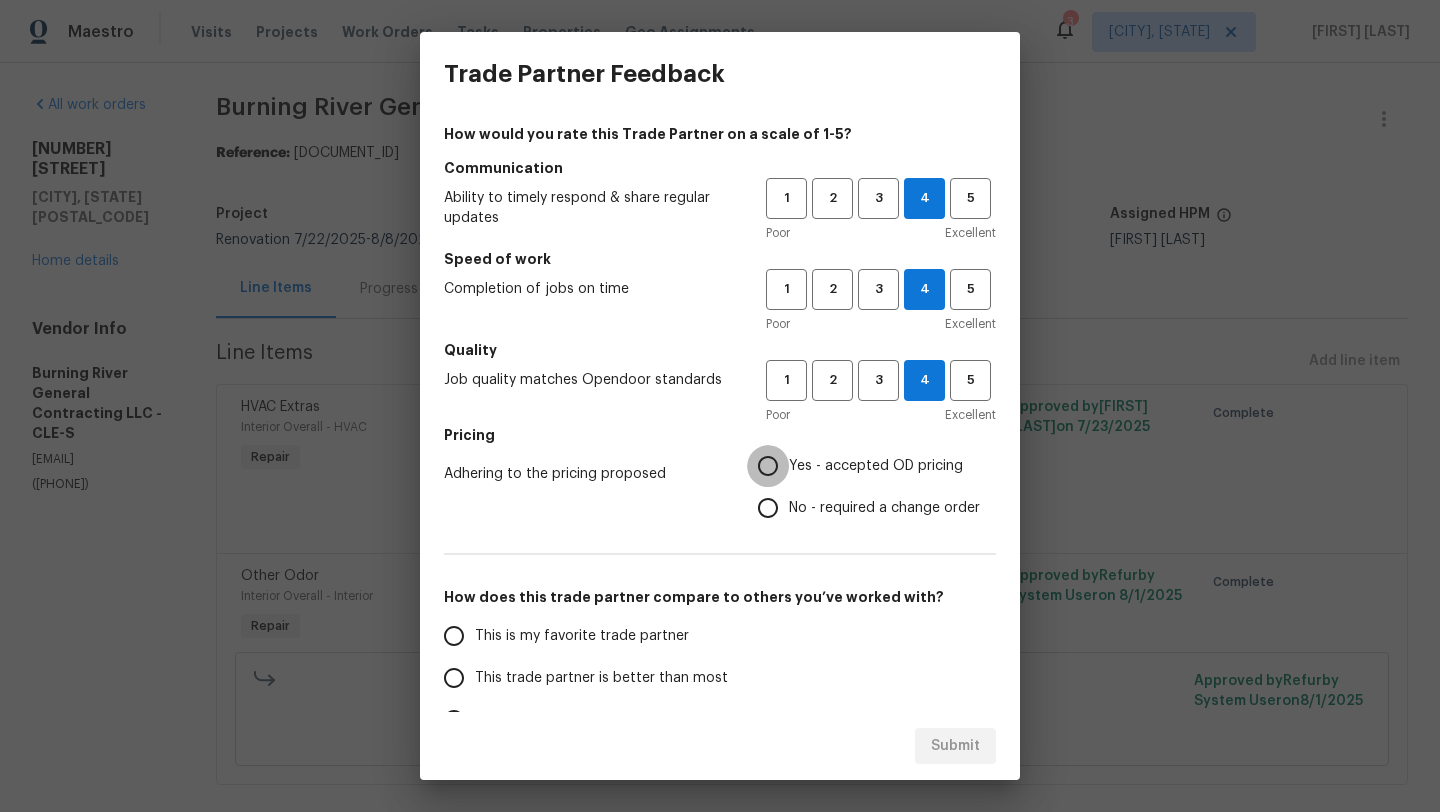 click on "Yes - accepted OD pricing" at bounding box center [768, 466] 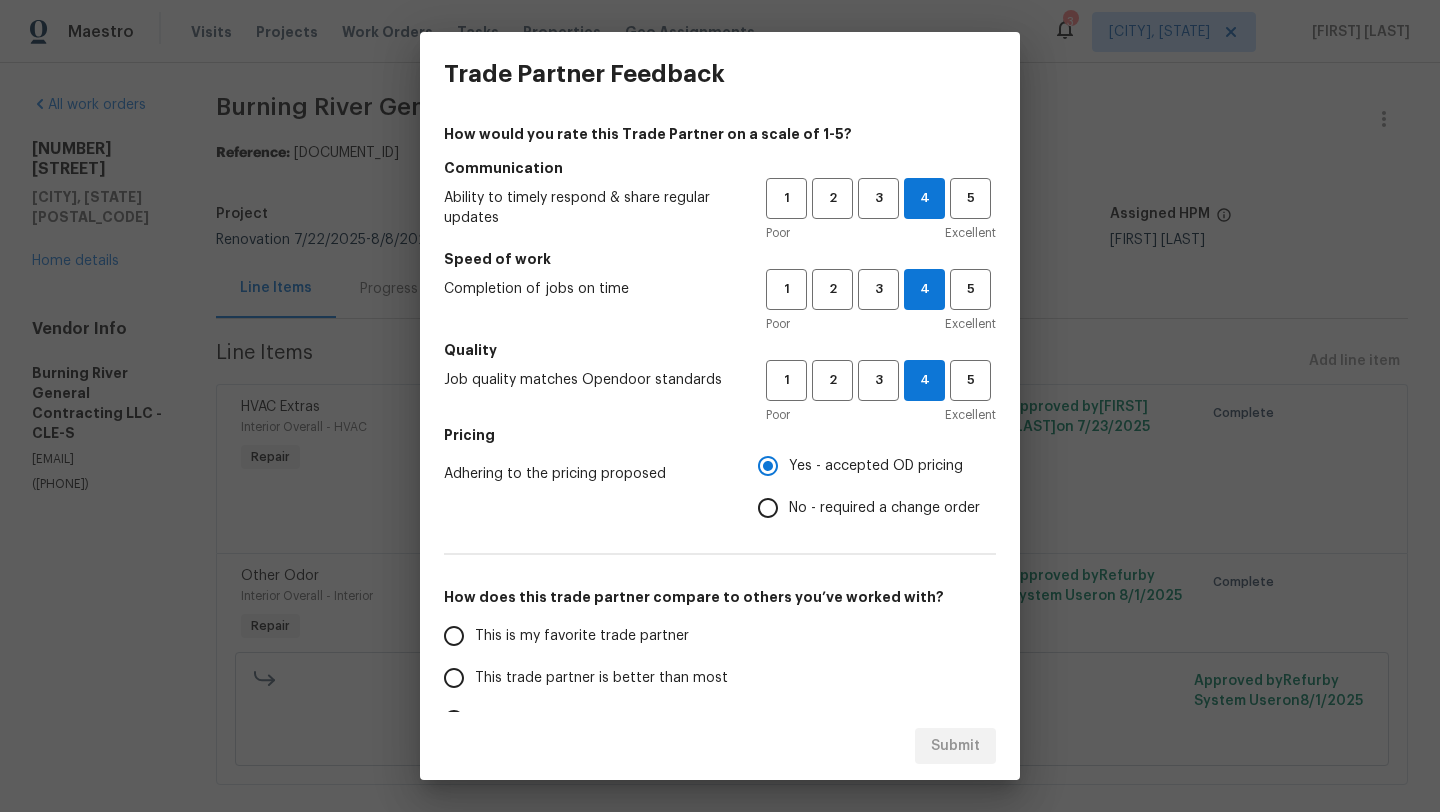click on "This trade partner is better than most" at bounding box center [601, 678] 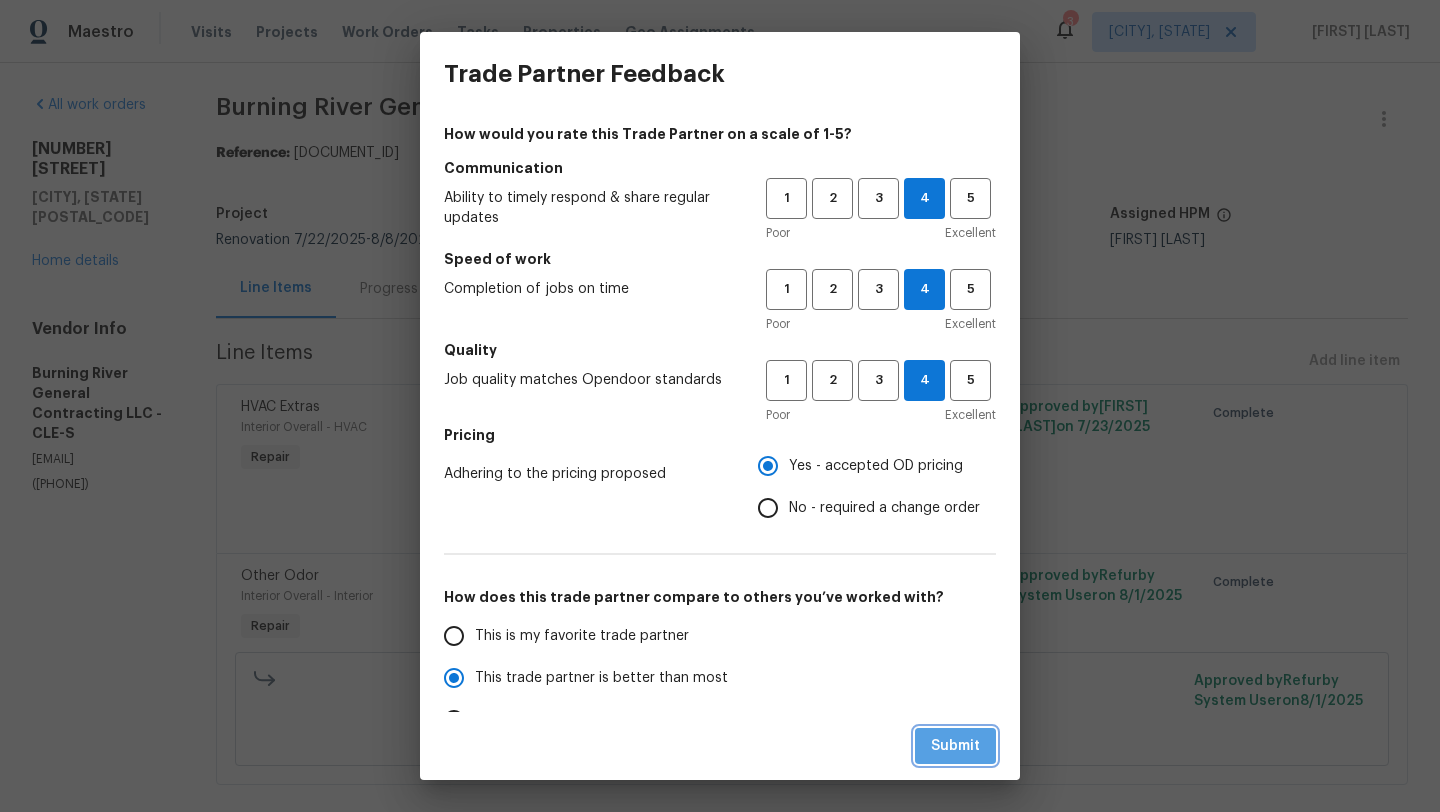 click on "Submit" at bounding box center (955, 746) 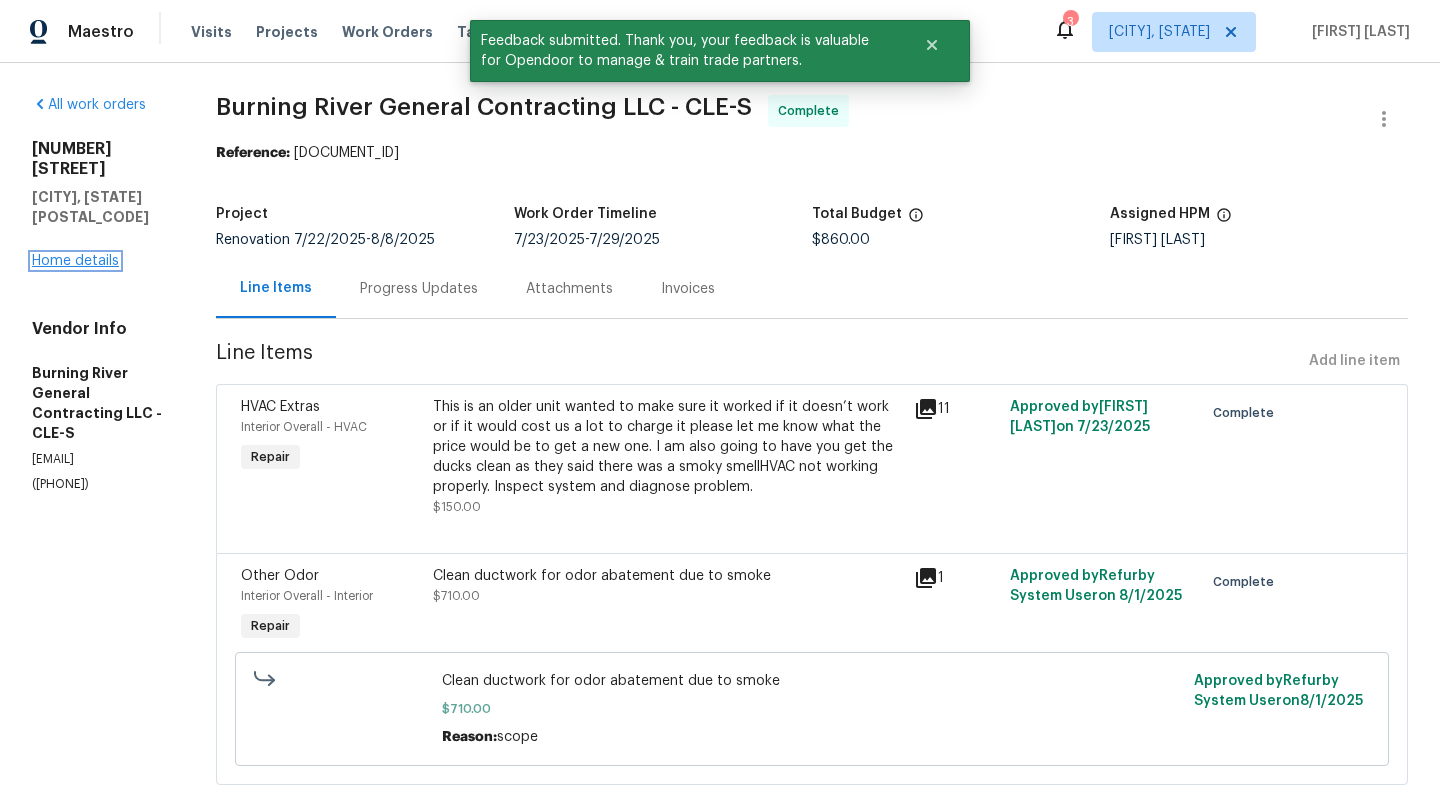click on "Home details" at bounding box center [75, 261] 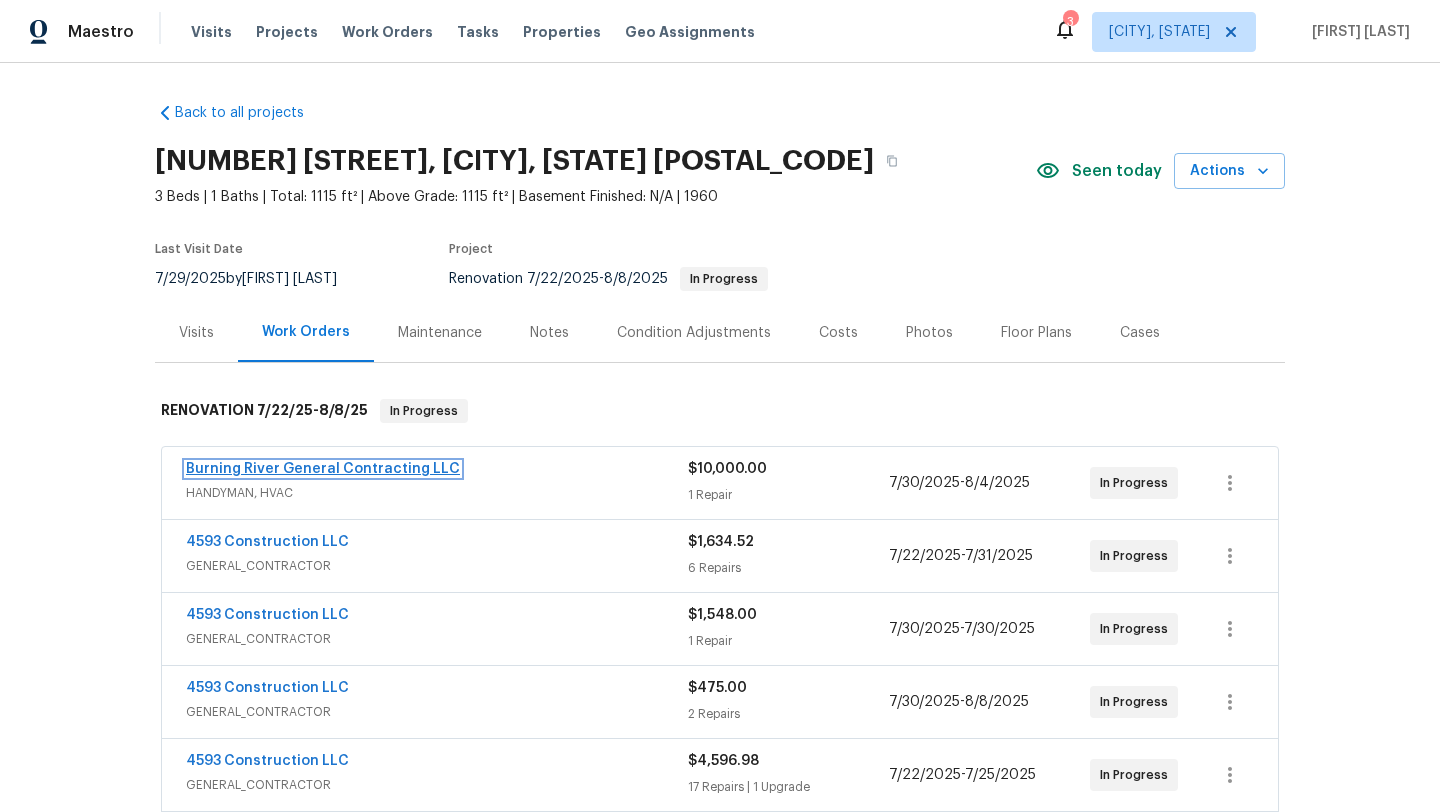 click on "Burning River General Contracting LLC" at bounding box center (323, 469) 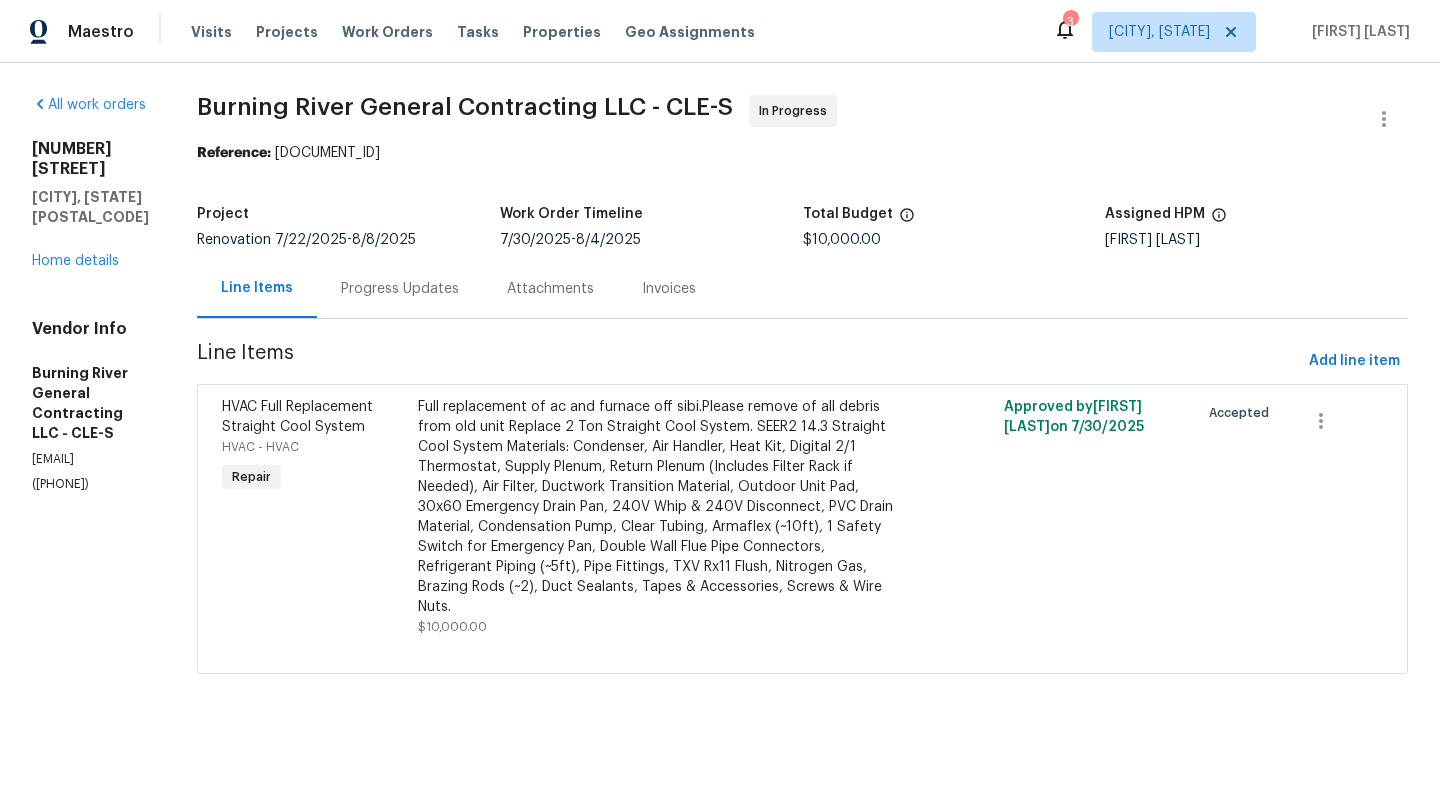 click on "Progress Updates" at bounding box center [400, 289] 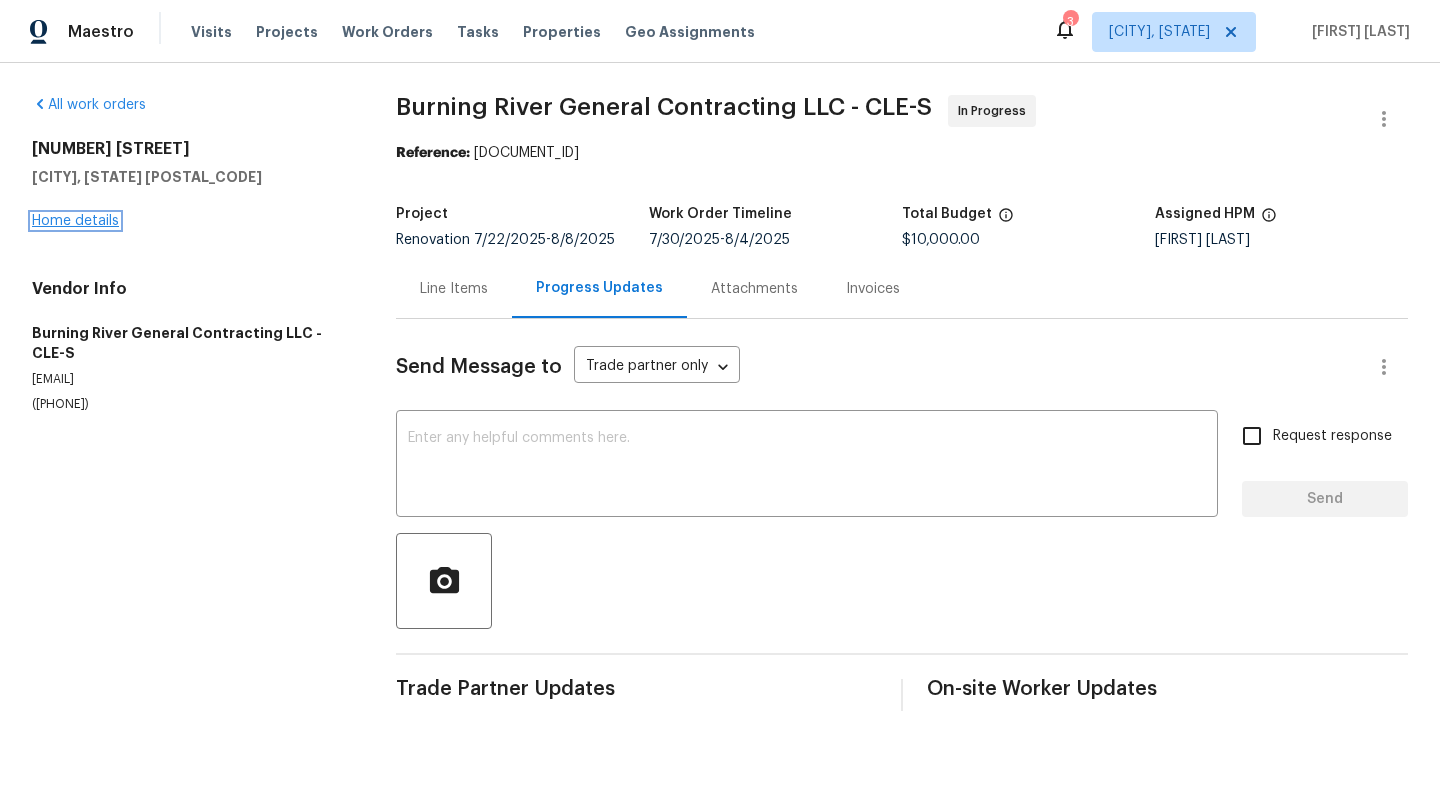click on "Home details" at bounding box center [75, 221] 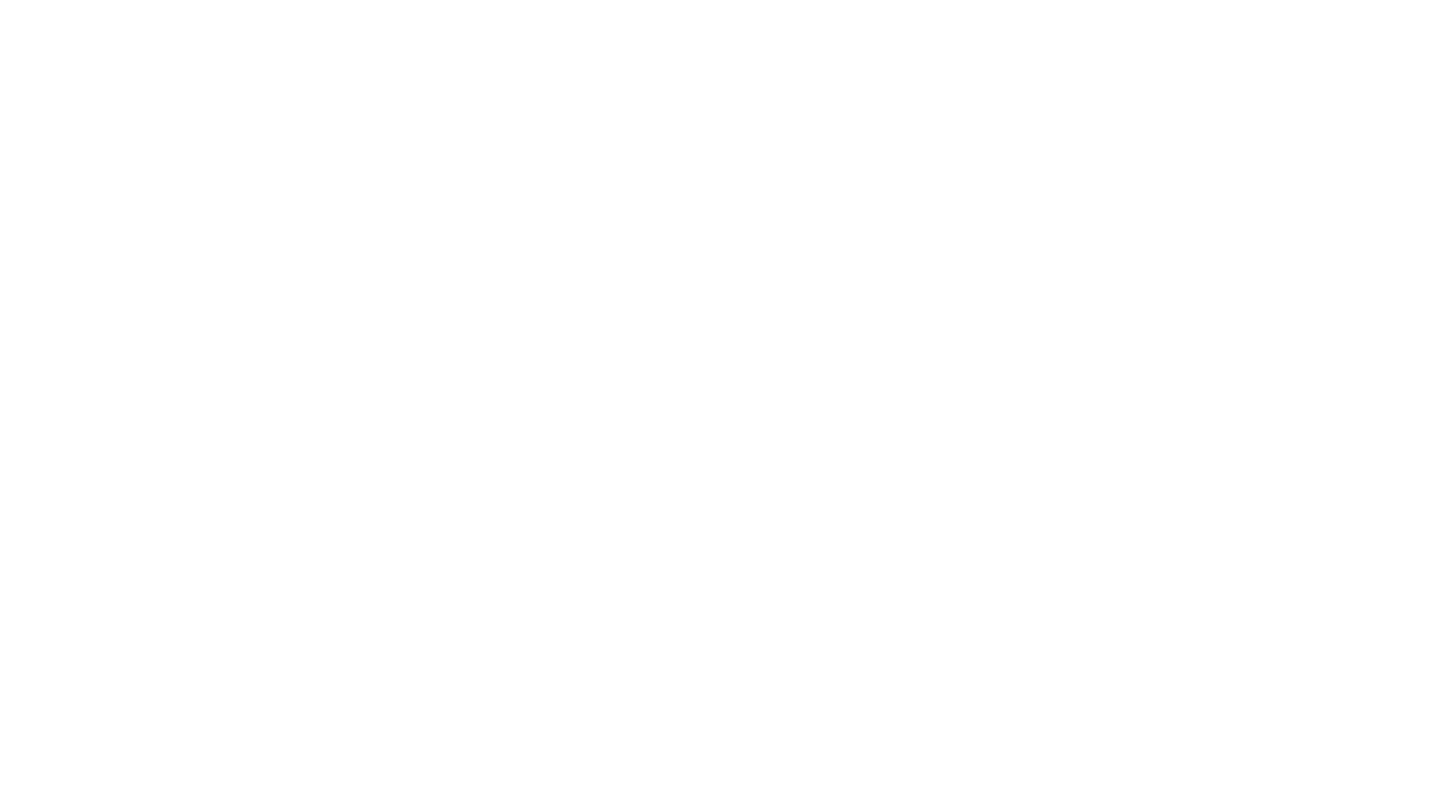scroll, scrollTop: 0, scrollLeft: 0, axis: both 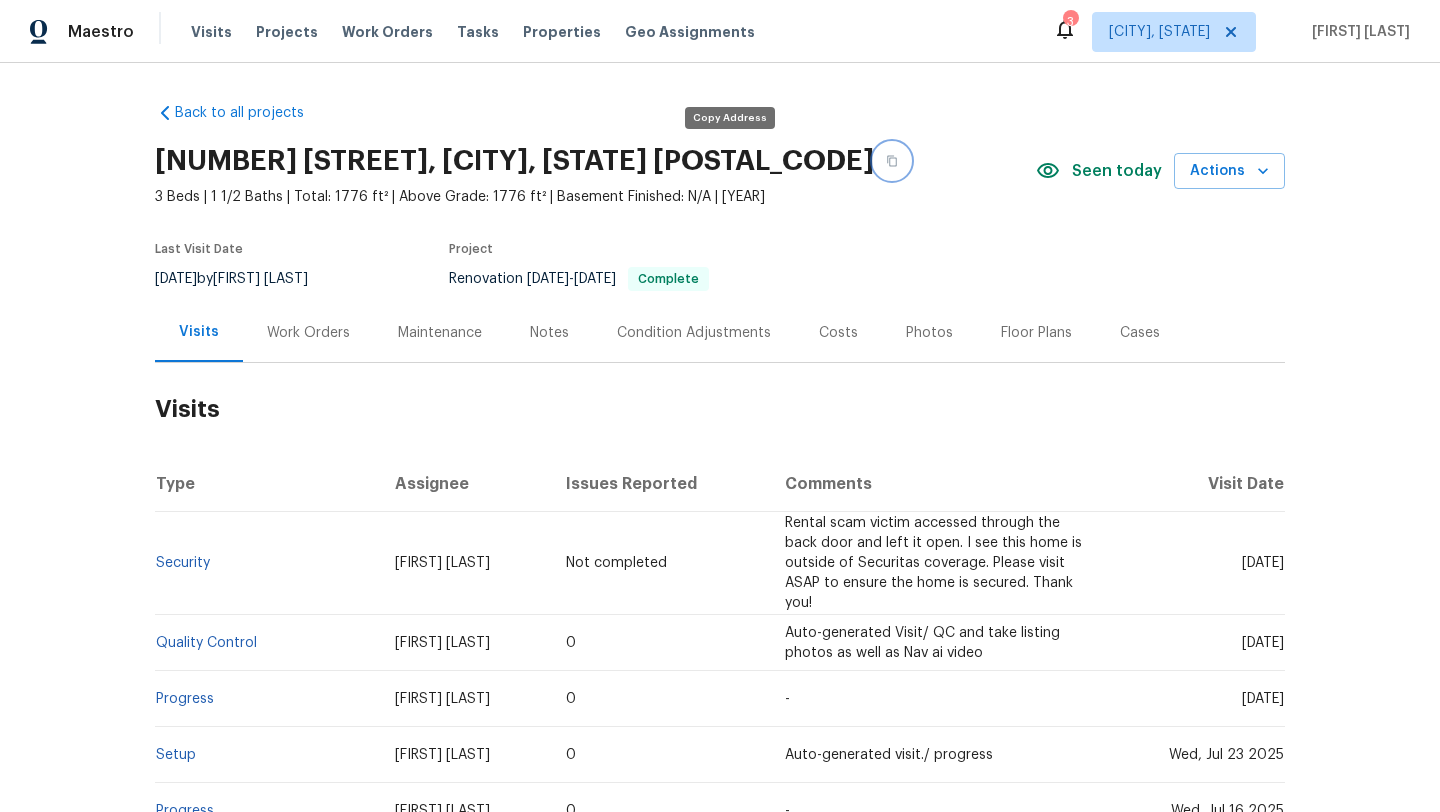 click 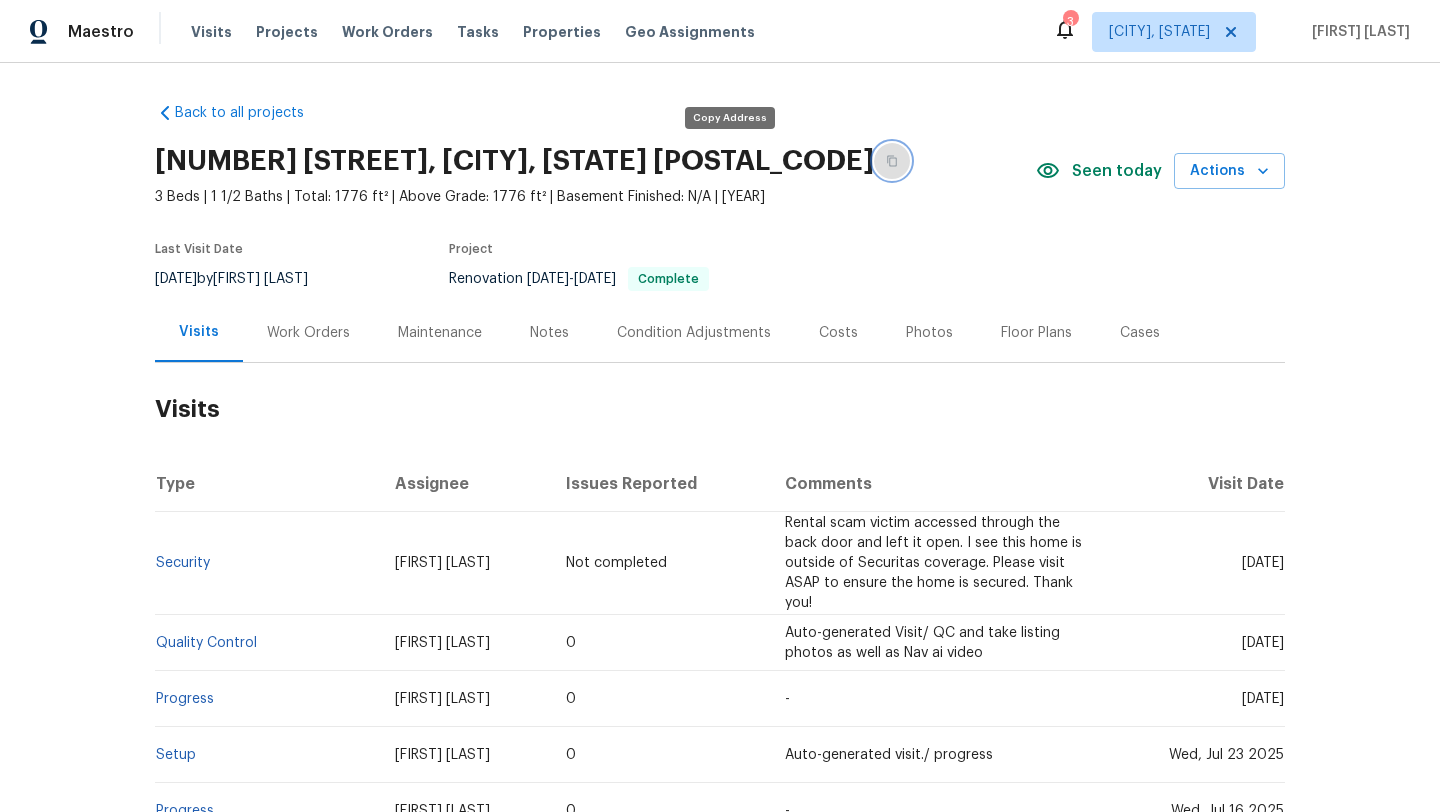 click 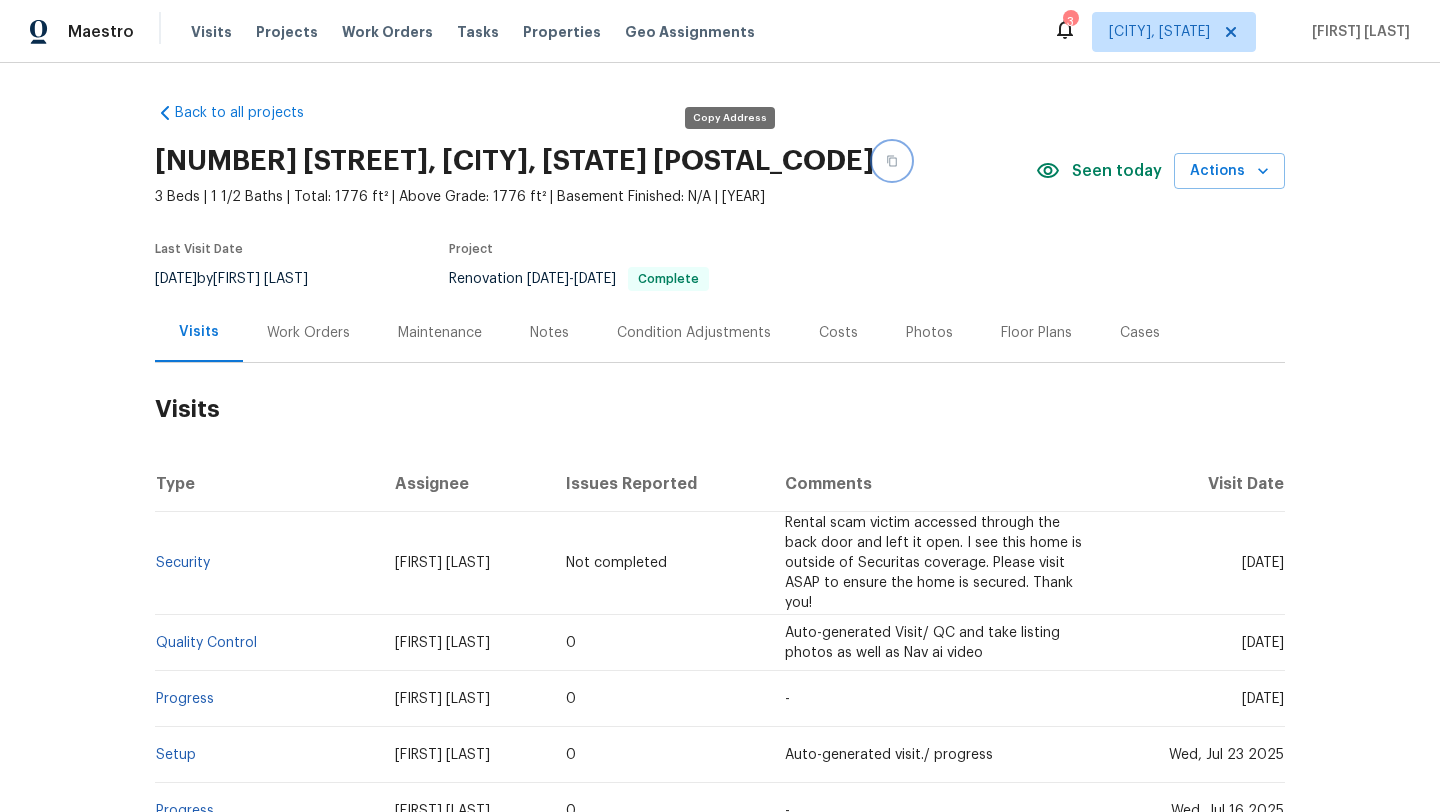 click 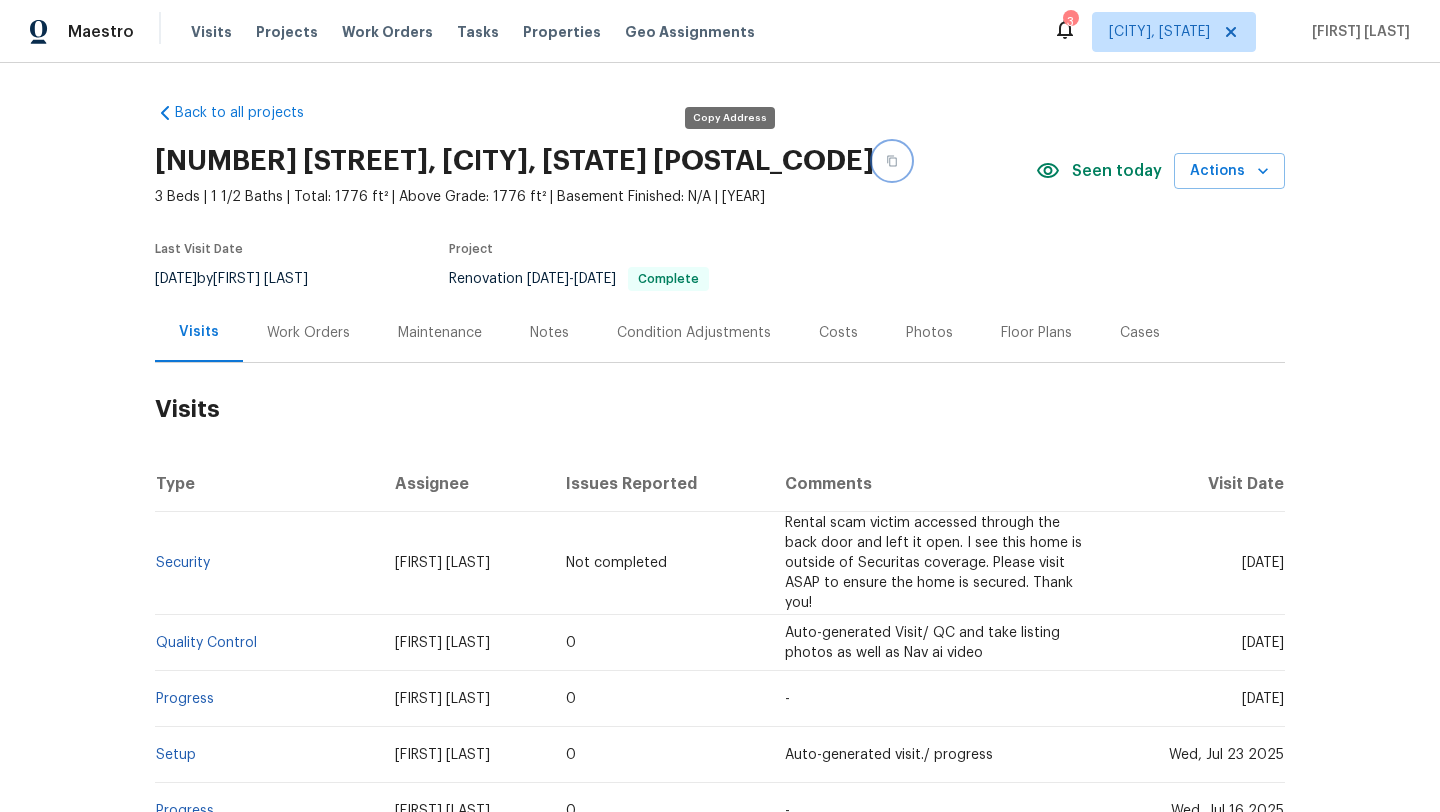 click 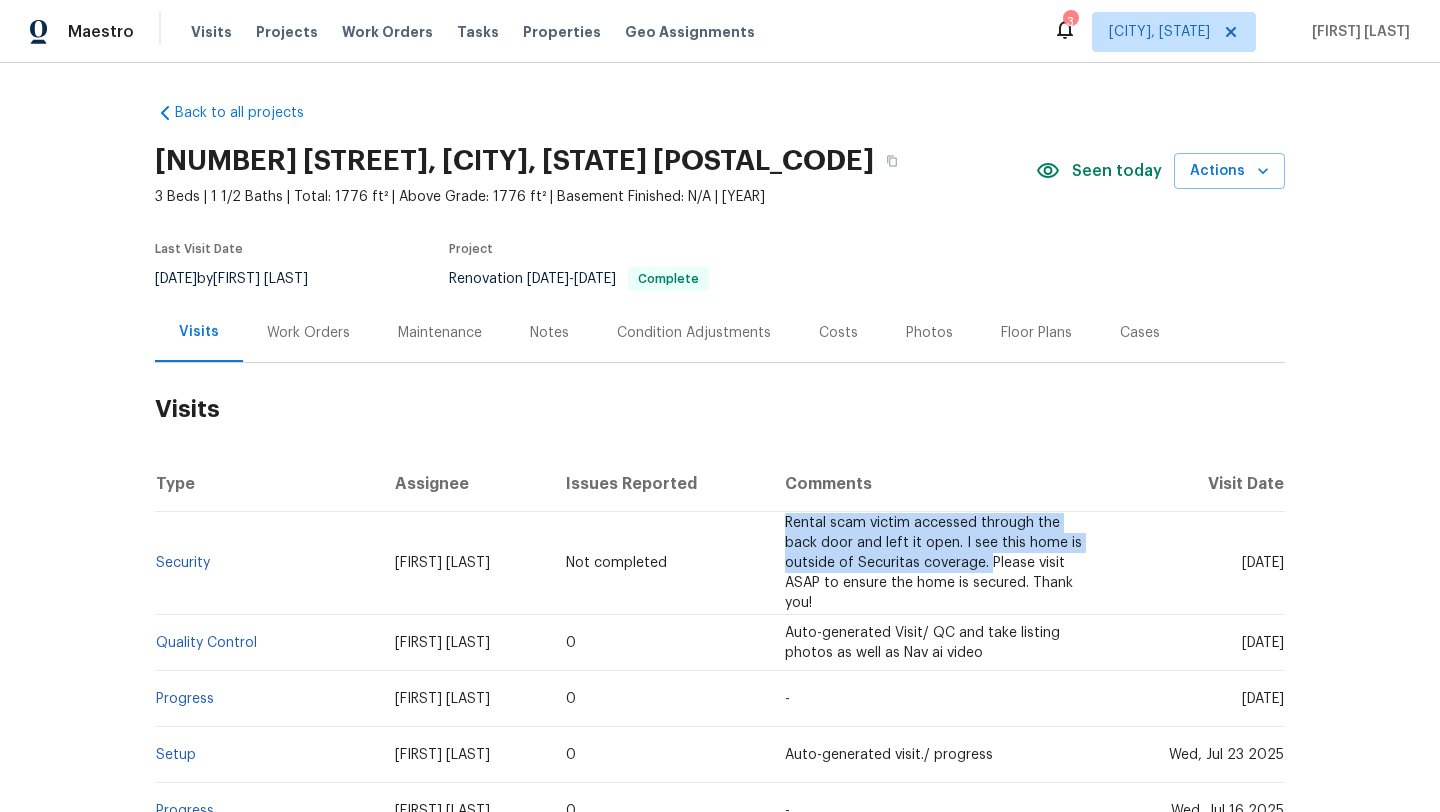 drag, startPoint x: 788, startPoint y: 521, endPoint x: 943, endPoint y: 565, distance: 161.12418 